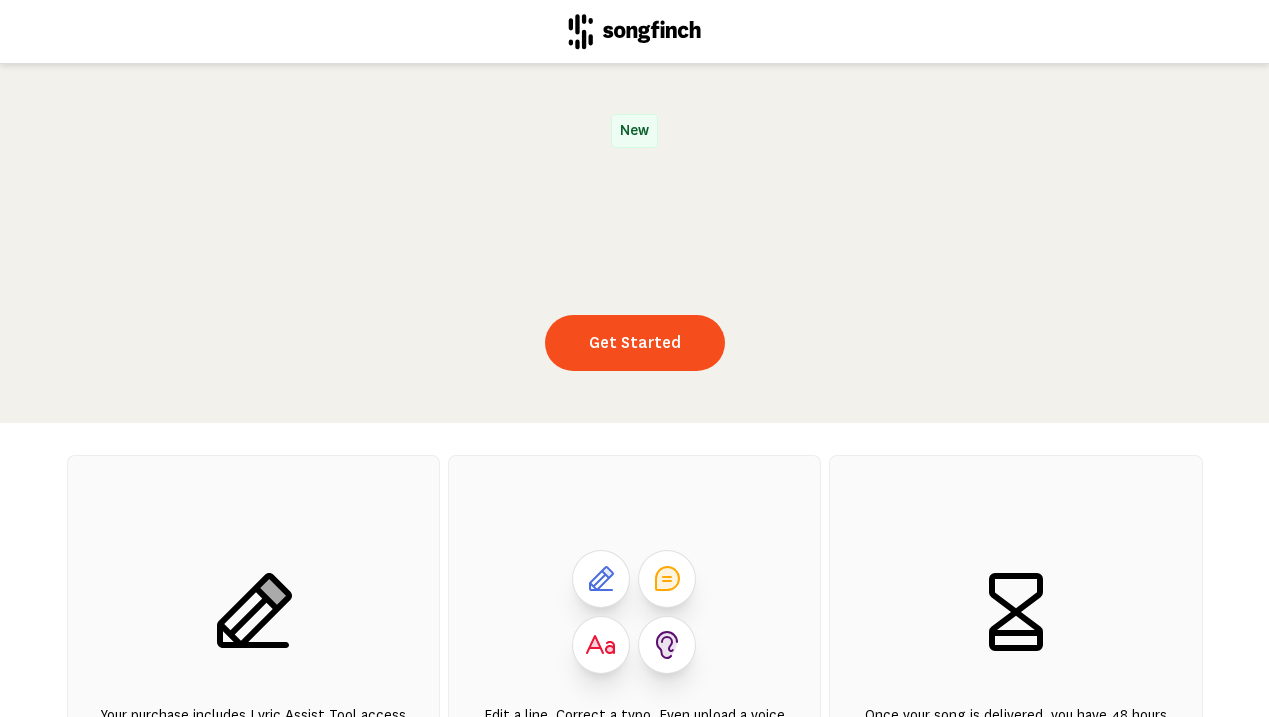 scroll, scrollTop: 0, scrollLeft: 0, axis: both 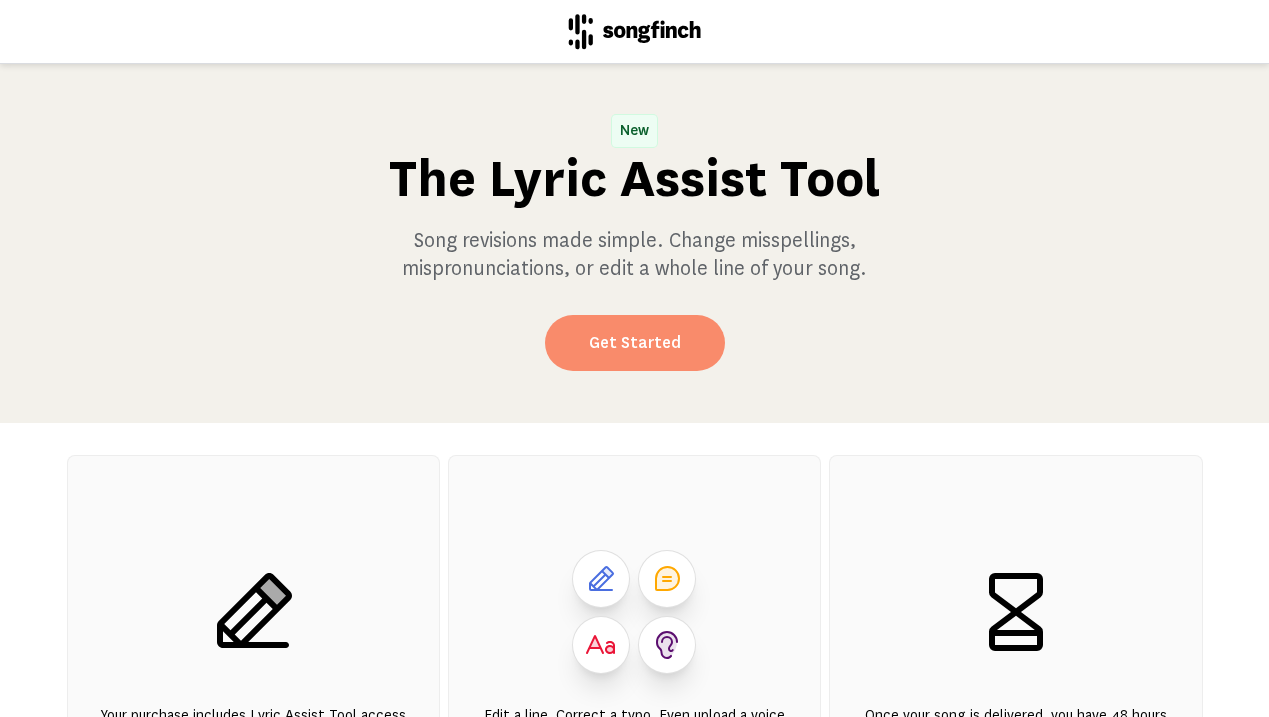 click on "Get Started" at bounding box center [635, 343] 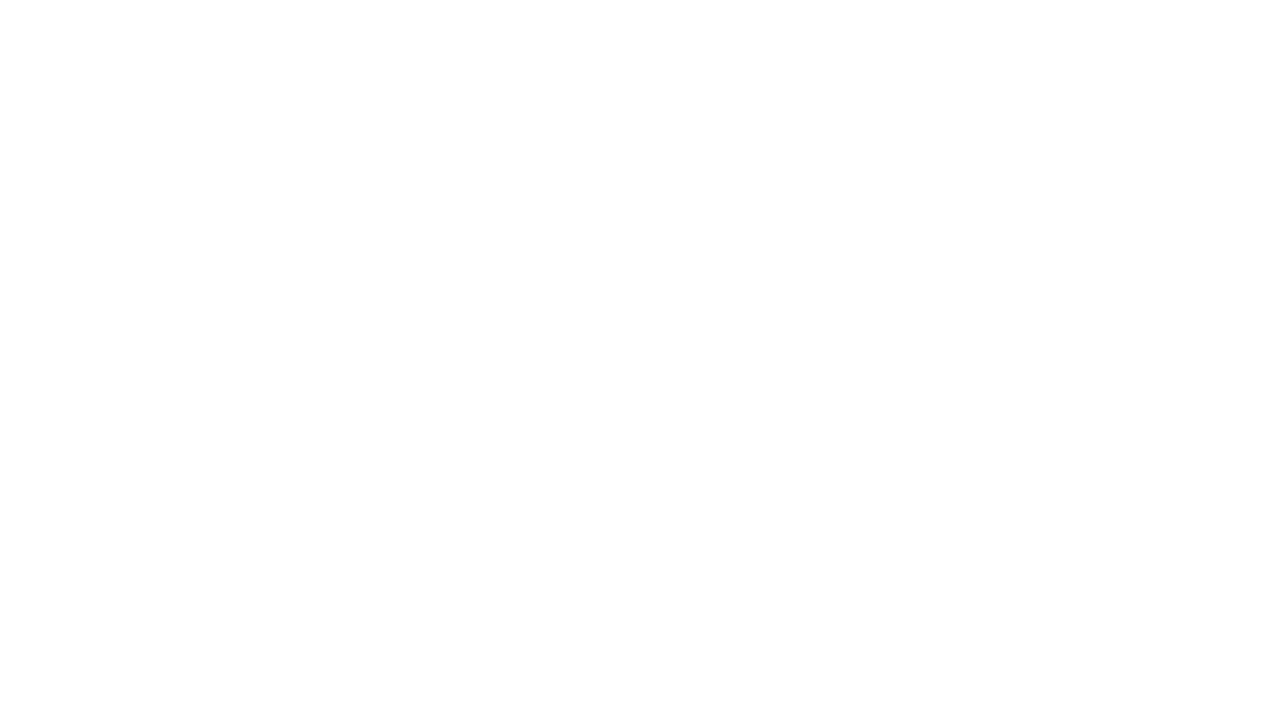 scroll, scrollTop: 0, scrollLeft: 0, axis: both 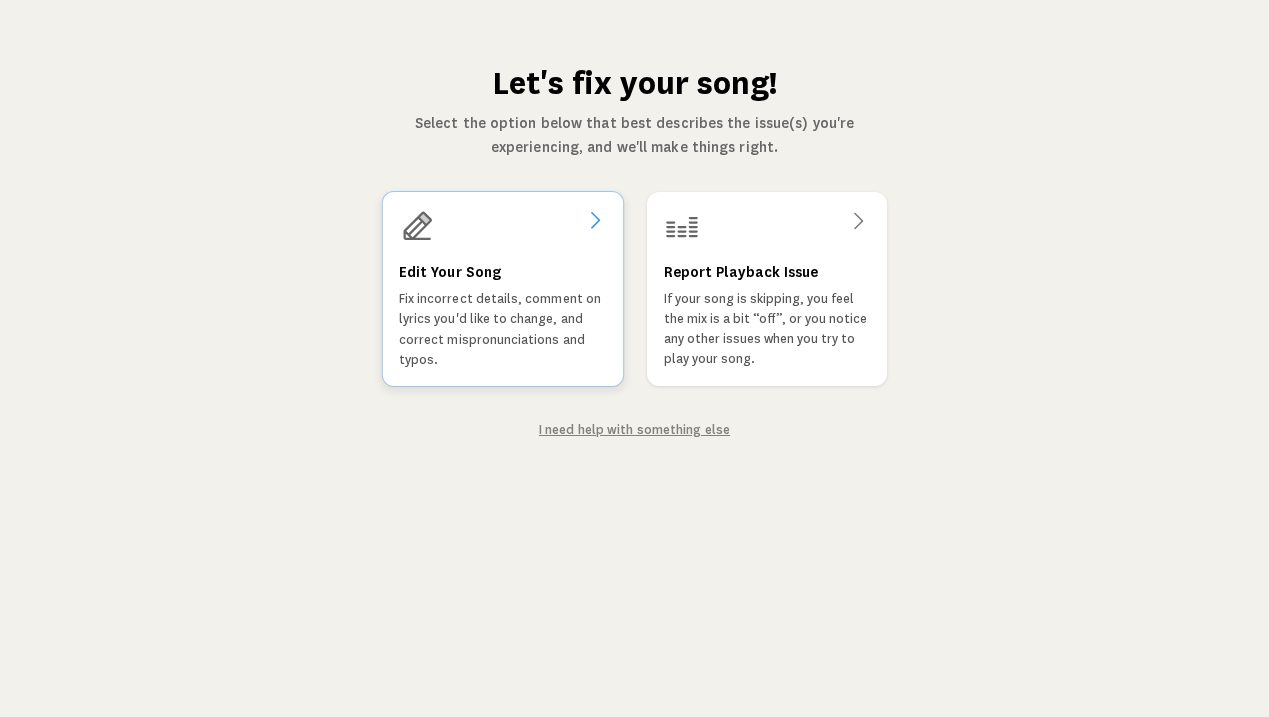 click on "Fix incorrect details, comment on lyrics you'd like to change, and correct mispronunciations and typos." at bounding box center (502, 329) 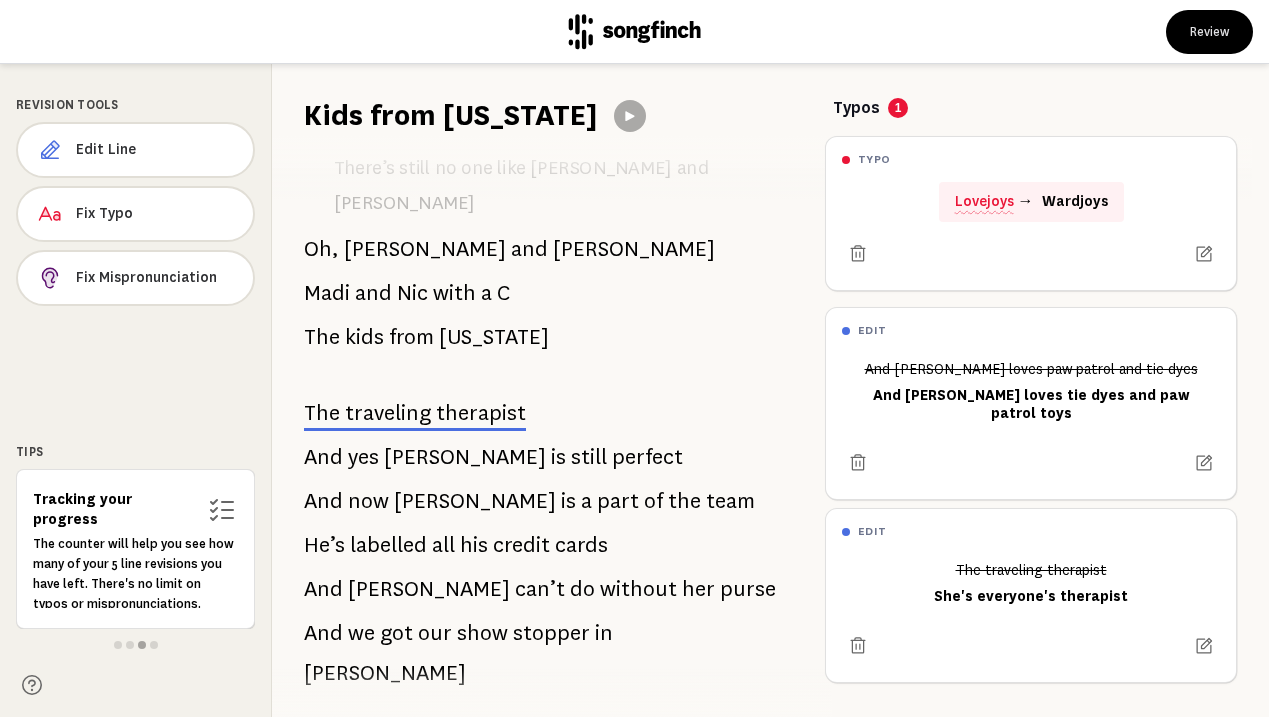 scroll, scrollTop: 948, scrollLeft: 0, axis: vertical 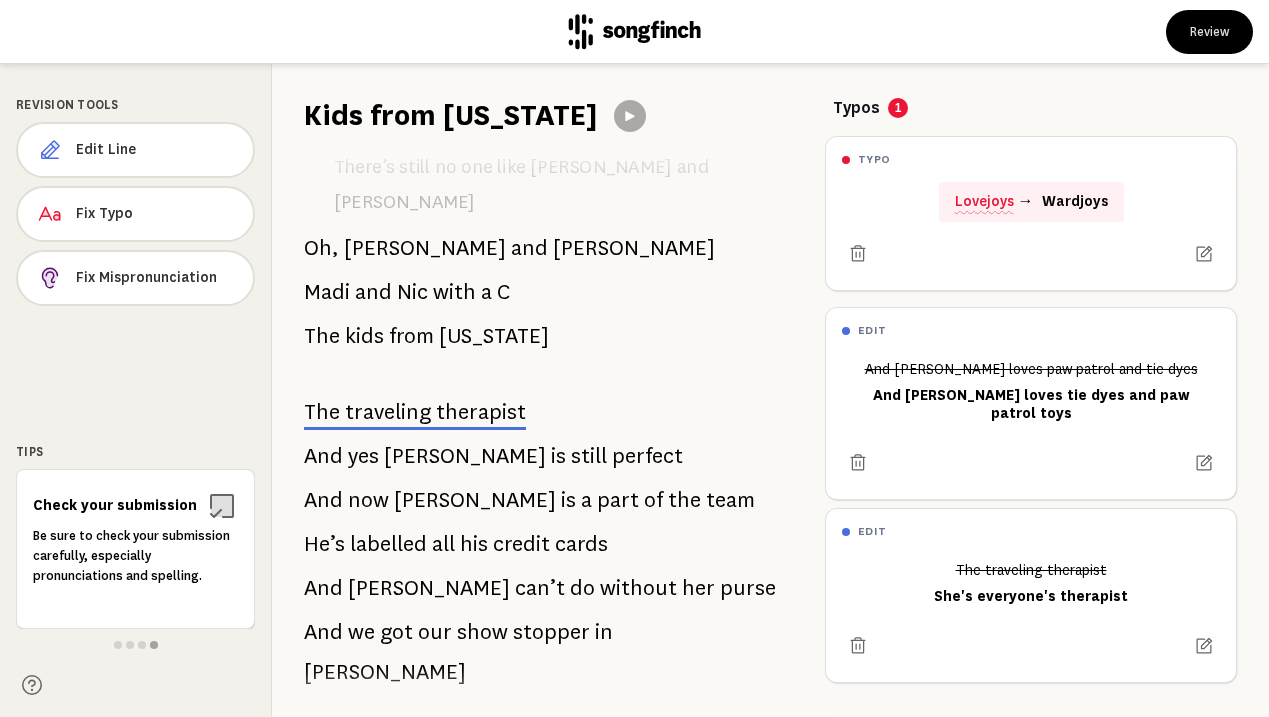 drag, startPoint x: 287, startPoint y: 288, endPoint x: 566, endPoint y: 416, distance: 306.9609 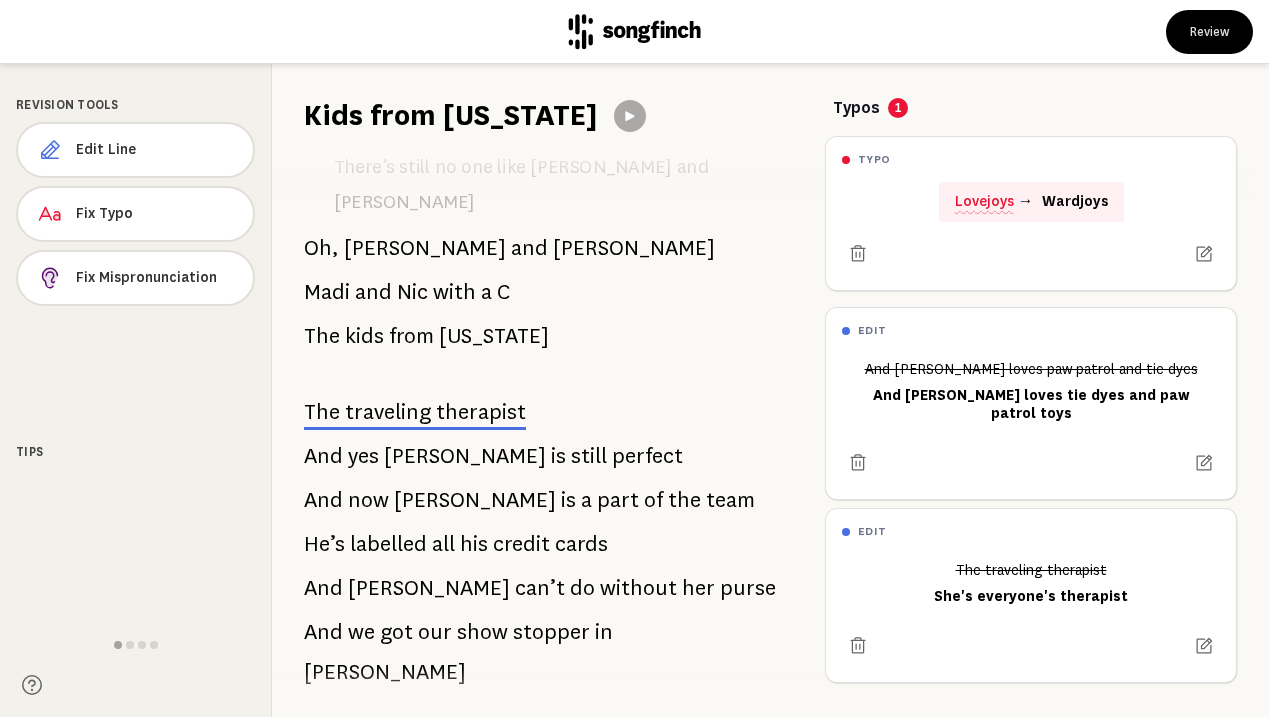 drag, startPoint x: 669, startPoint y: 511, endPoint x: 361, endPoint y: 476, distance: 309.98227 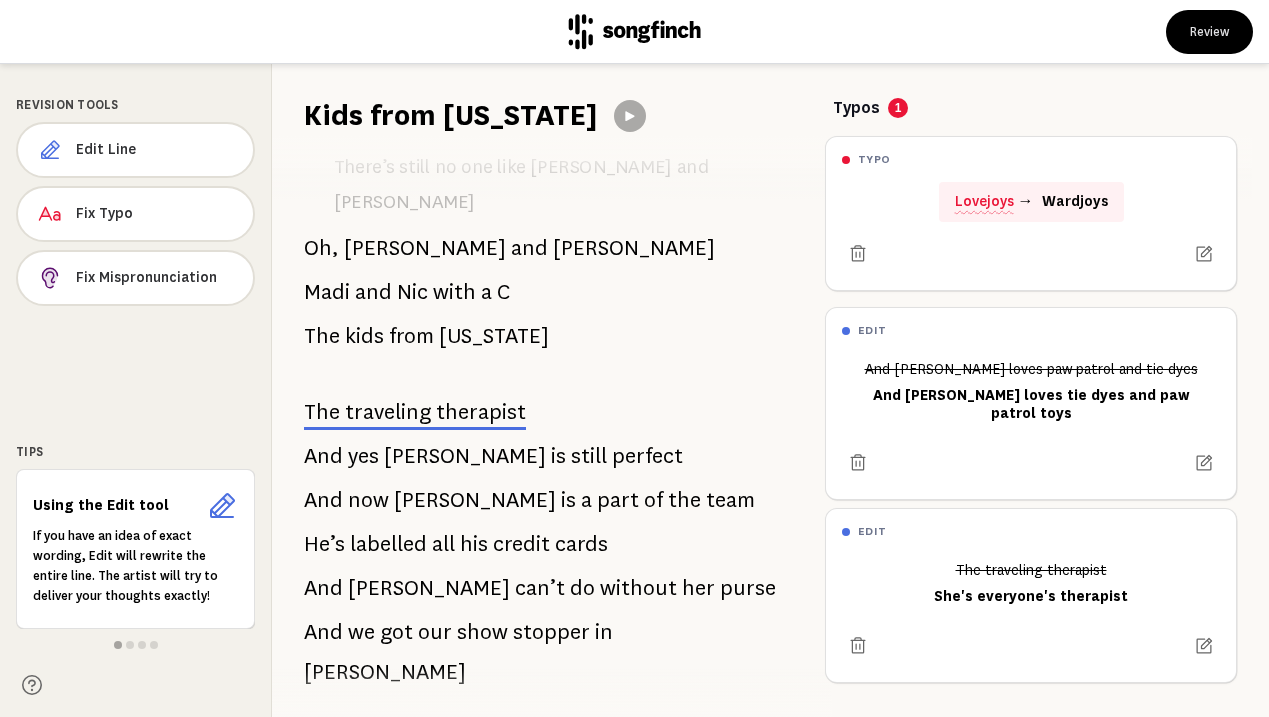drag, startPoint x: 368, startPoint y: 527, endPoint x: 299, endPoint y: 348, distance: 191.83847 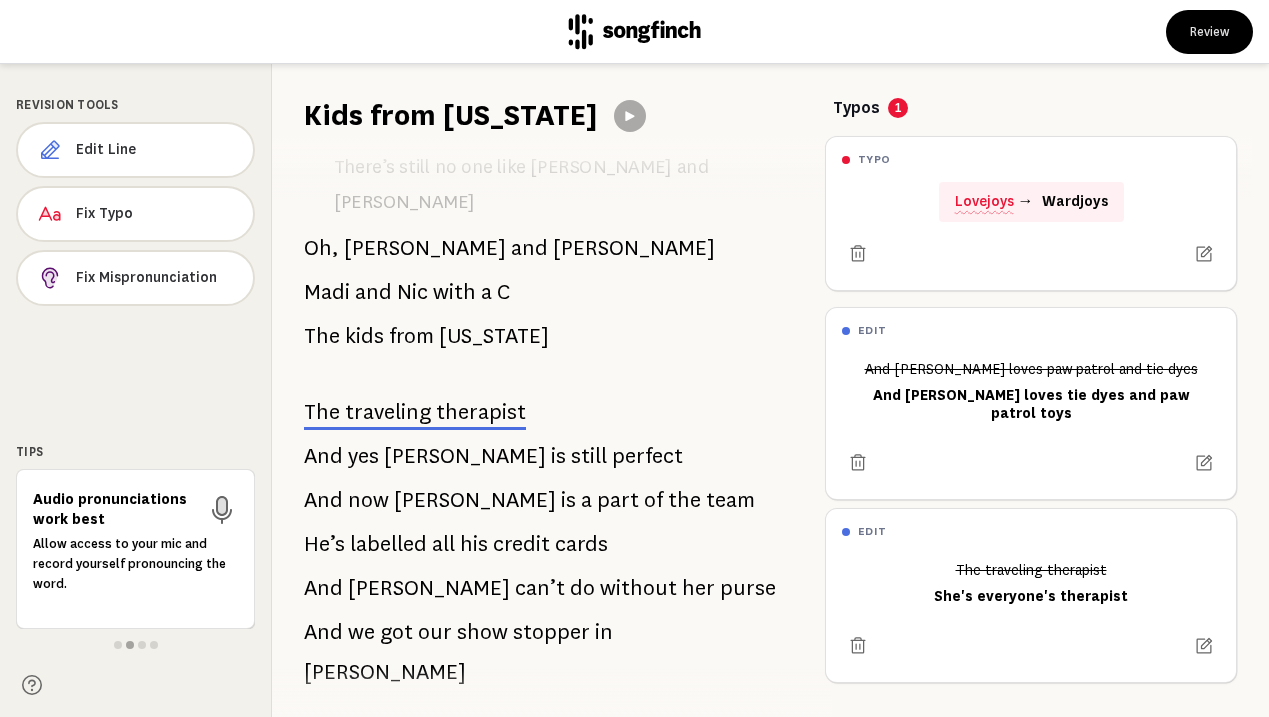 click on "[PERSON_NAME]" at bounding box center (475, 500) 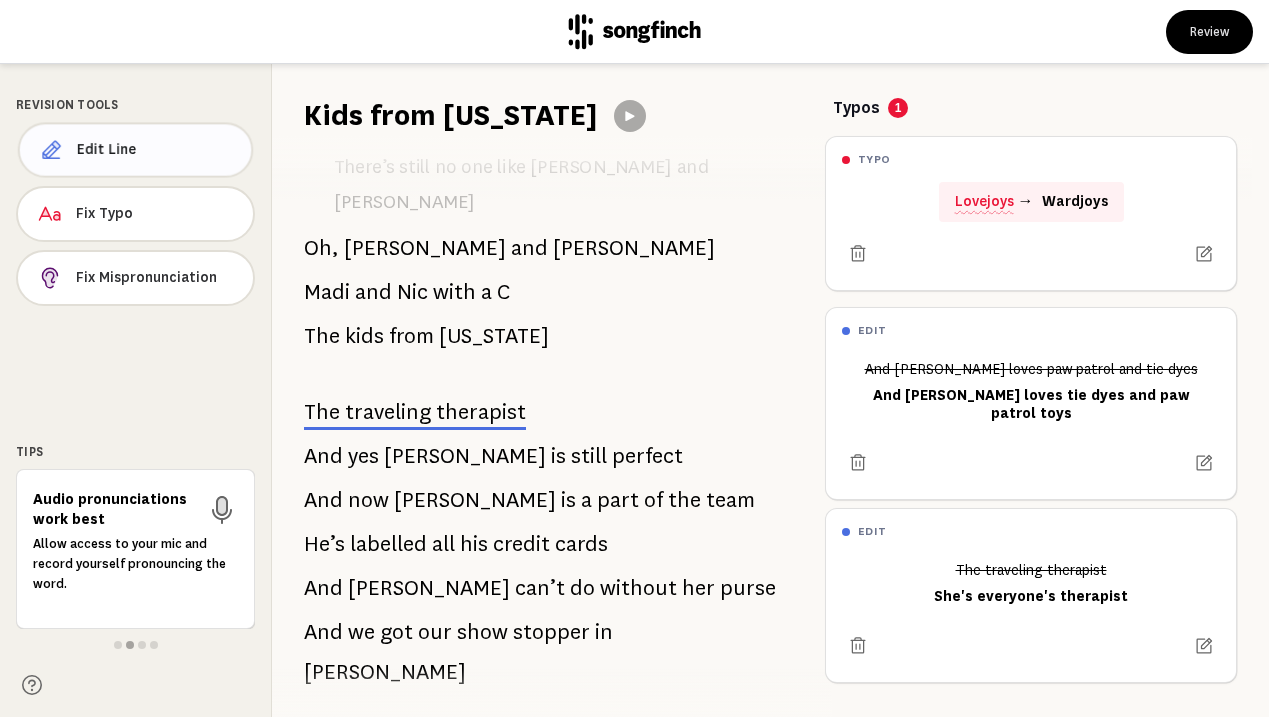 click on "Edit Line" at bounding box center (156, 150) 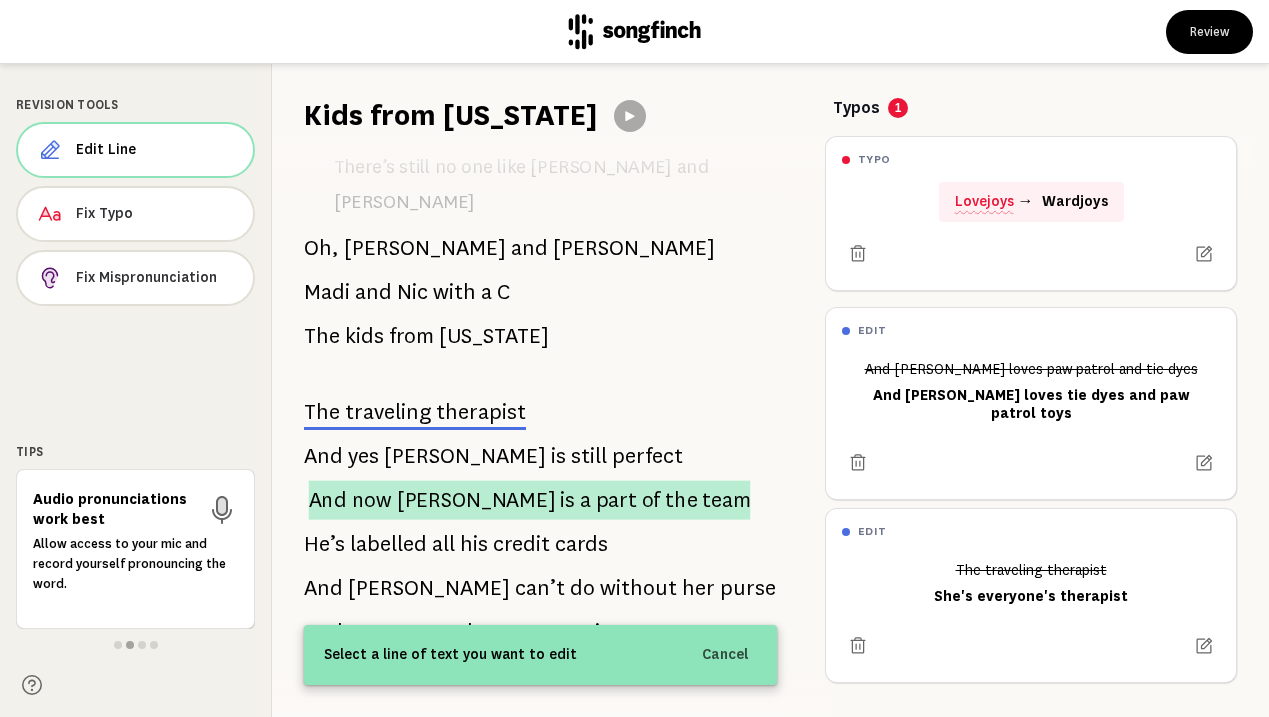click on "And   now   [PERSON_NAME]   is   a   part   of   the   team" at bounding box center (530, 499) 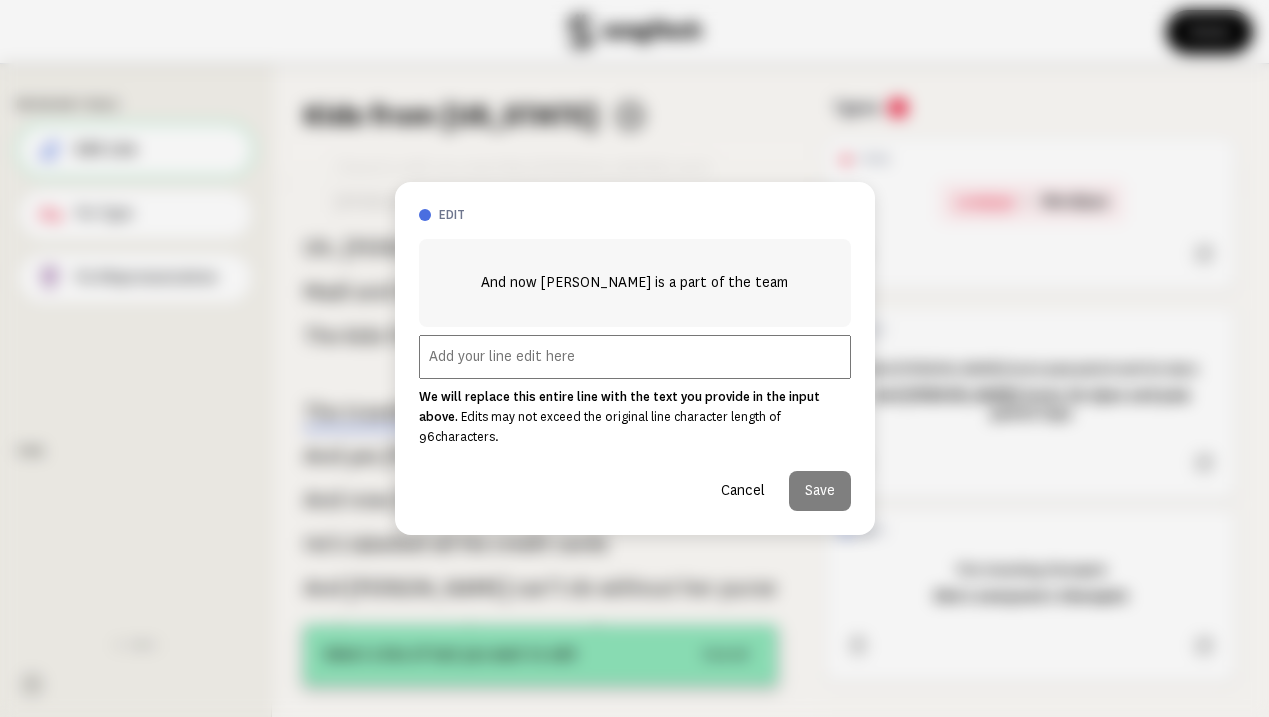 click at bounding box center (635, 357) 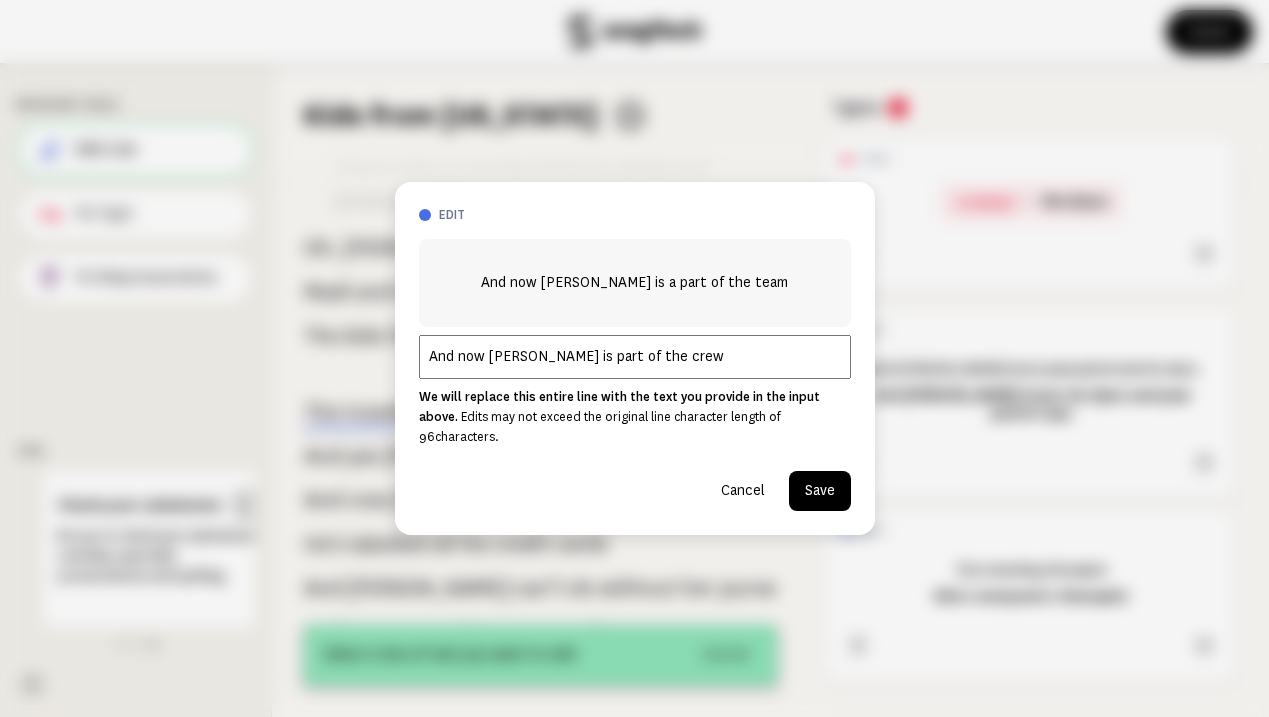 type on "And now [PERSON_NAME] is part of the crew" 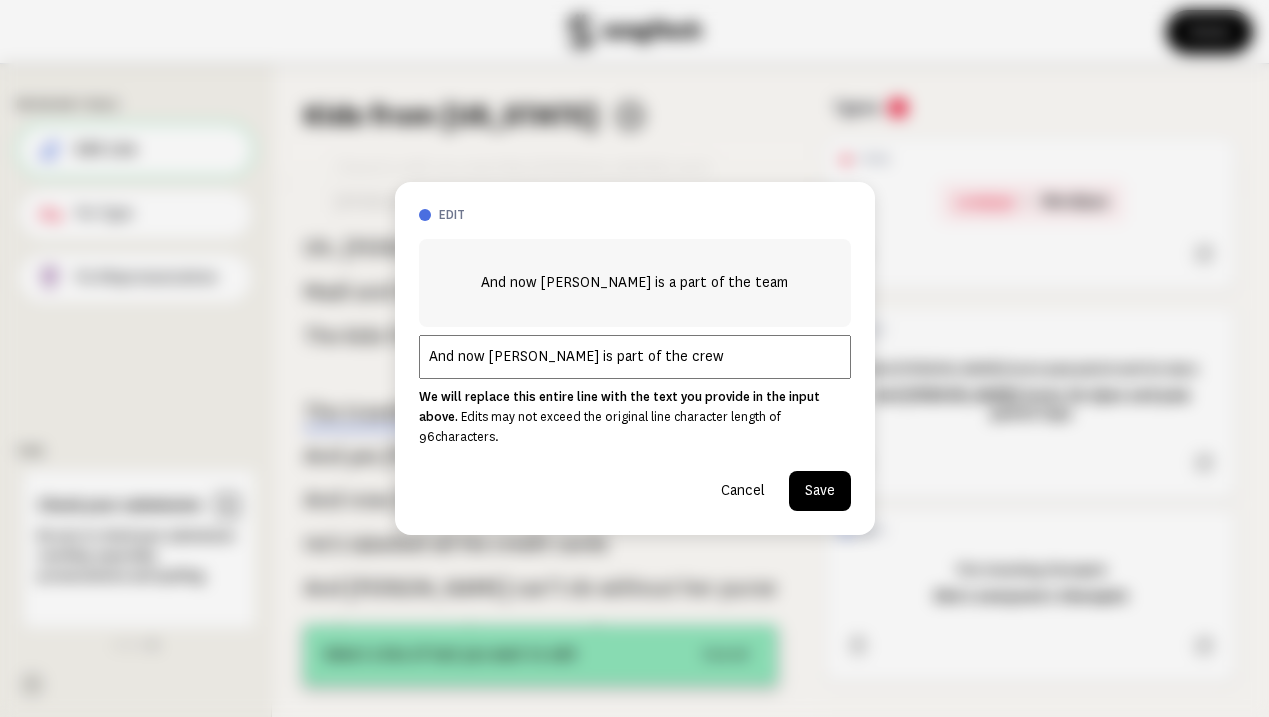 click on "Save" at bounding box center [820, 491] 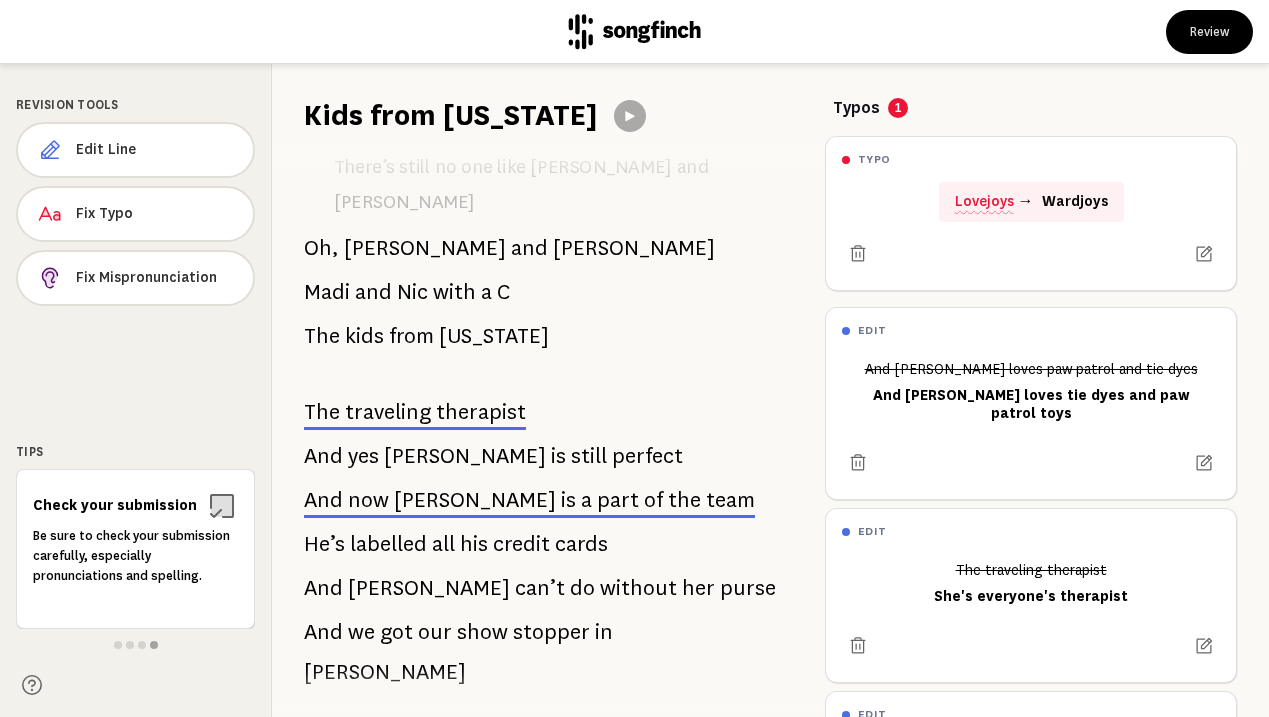 click on "show" at bounding box center (482, 632) 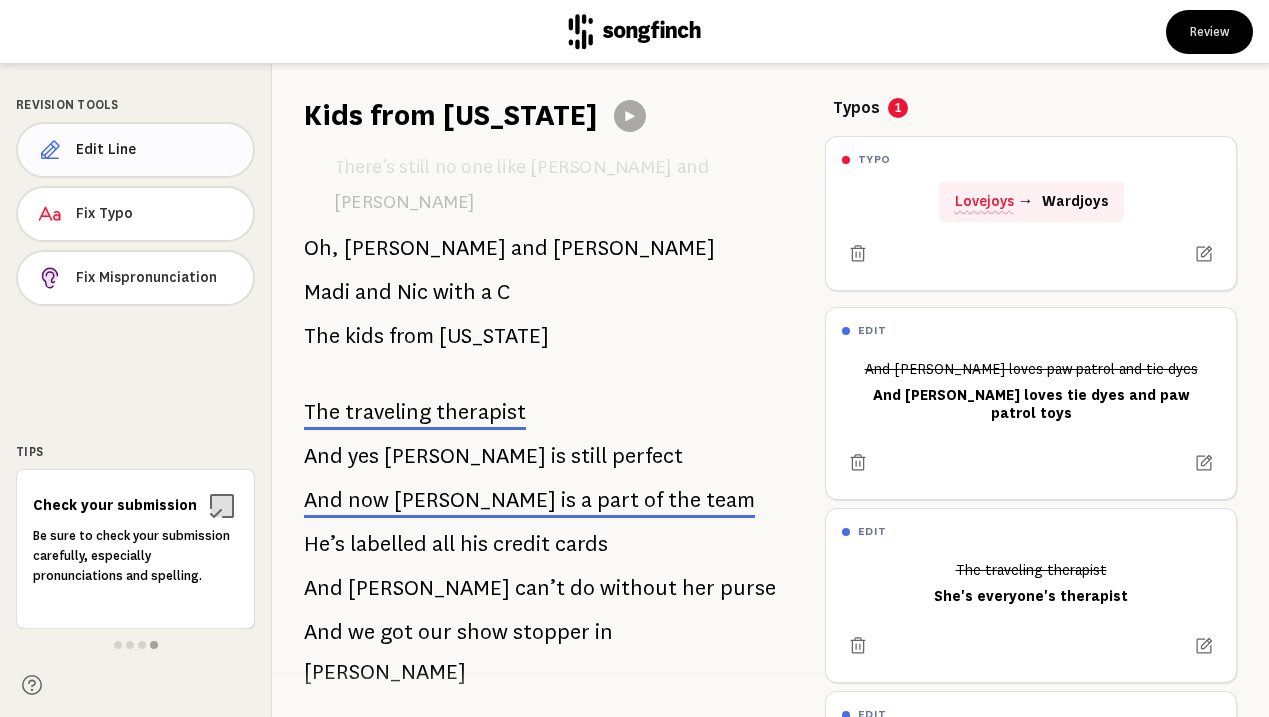 click on "Edit Line" at bounding box center (156, 150) 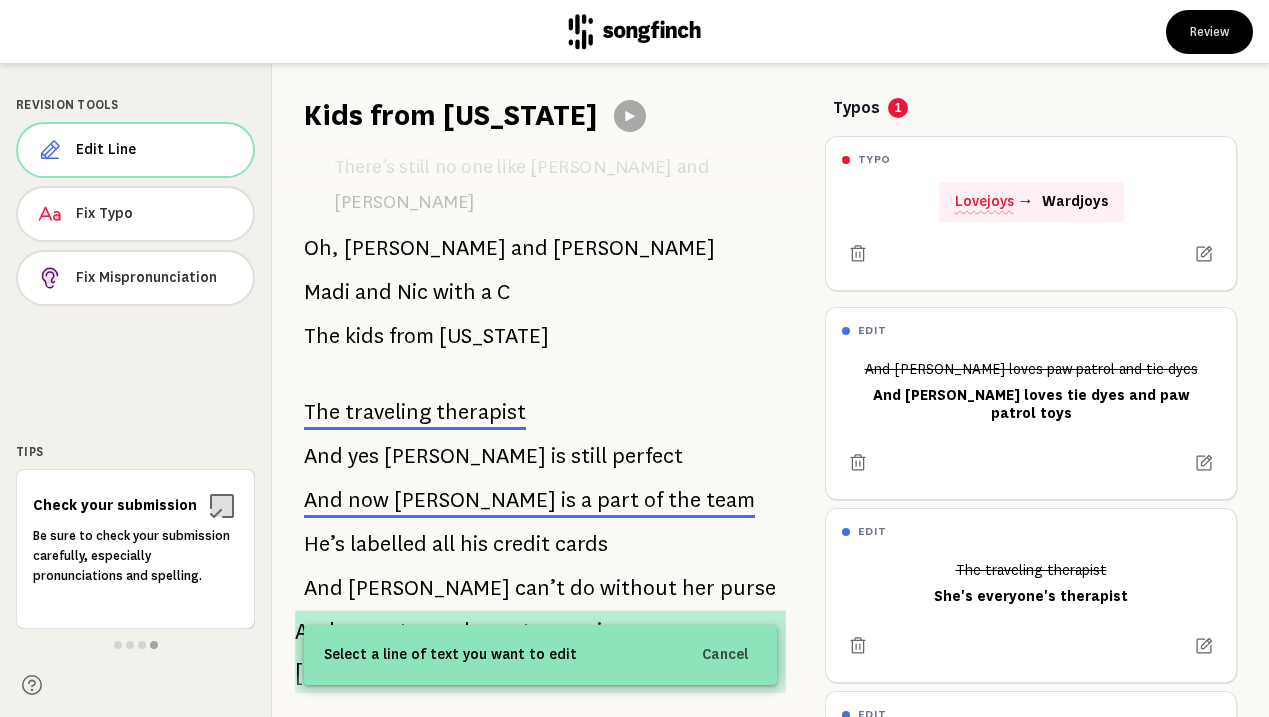 click on "show" at bounding box center (480, 632) 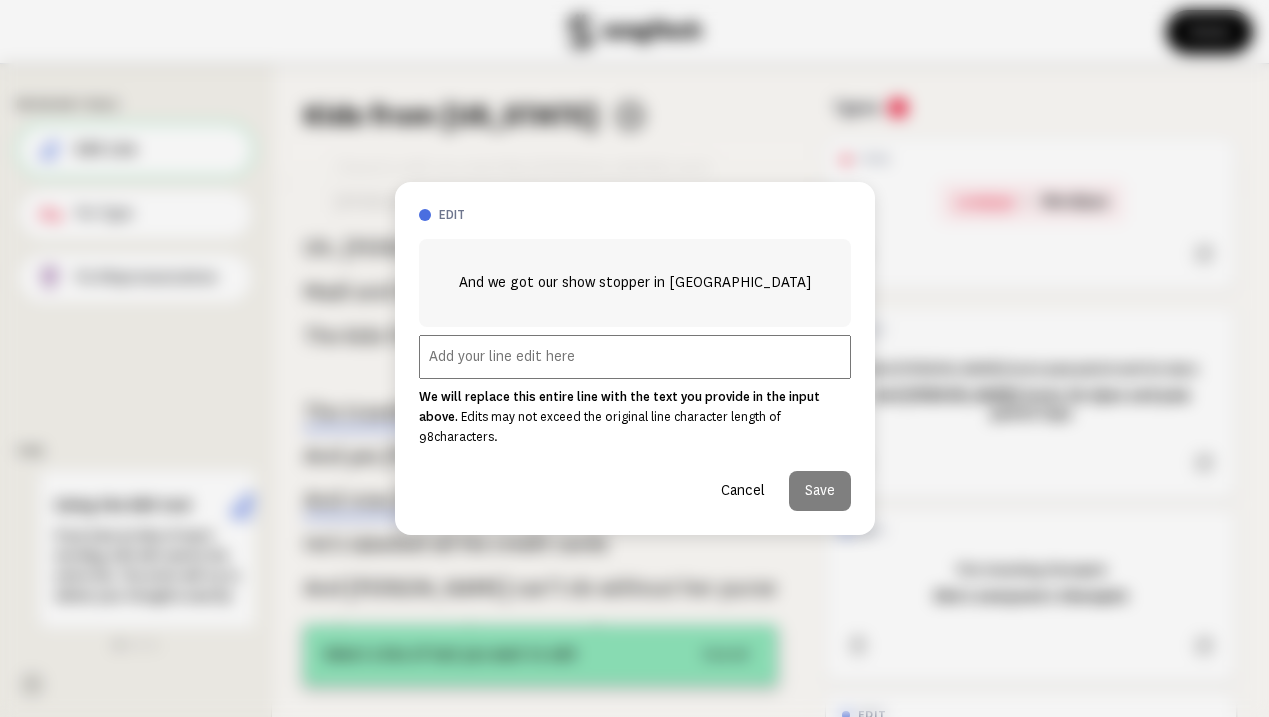 click at bounding box center [635, 357] 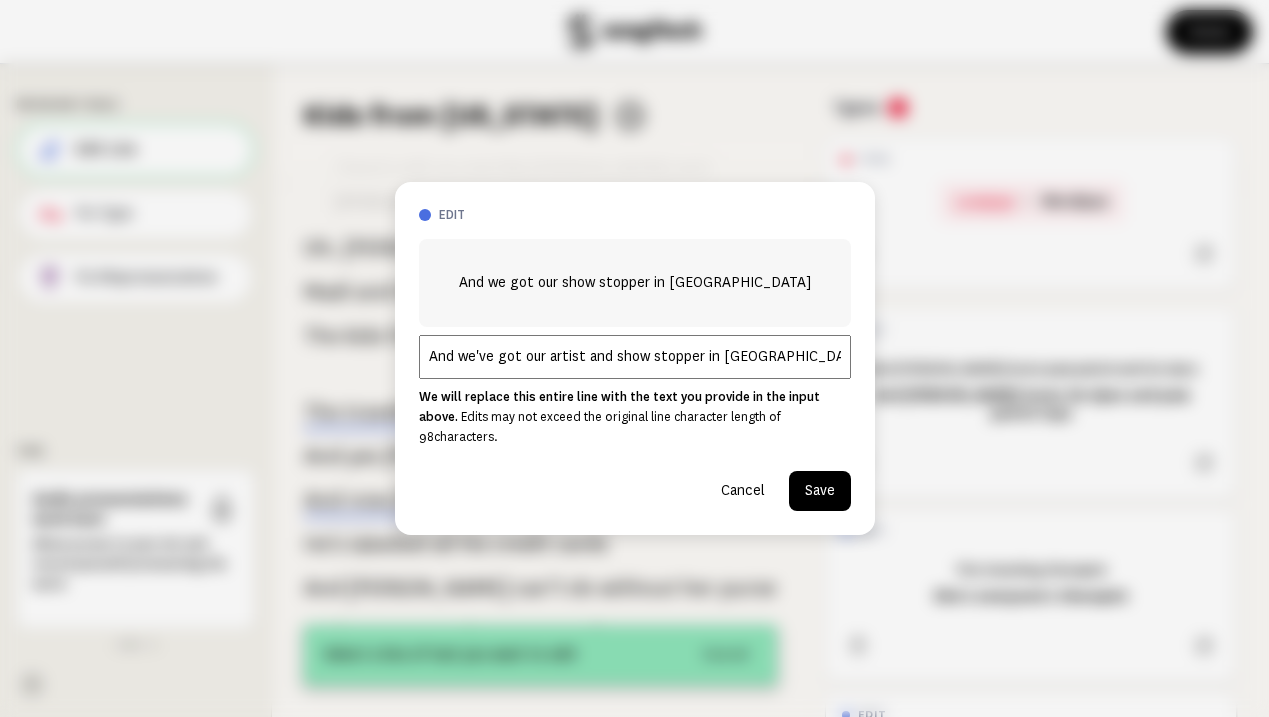 type on "And we've got our artist and show stopper in [GEOGRAPHIC_DATA]" 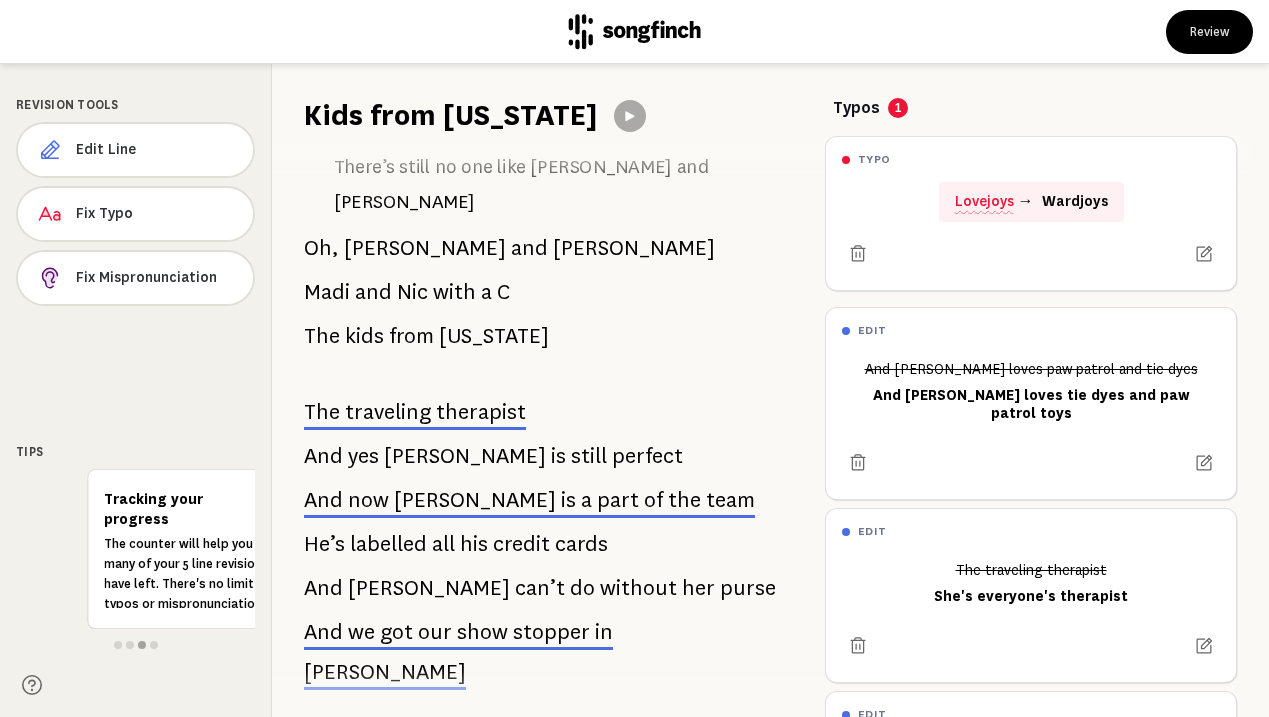 scroll, scrollTop: 0, scrollLeft: 0, axis: both 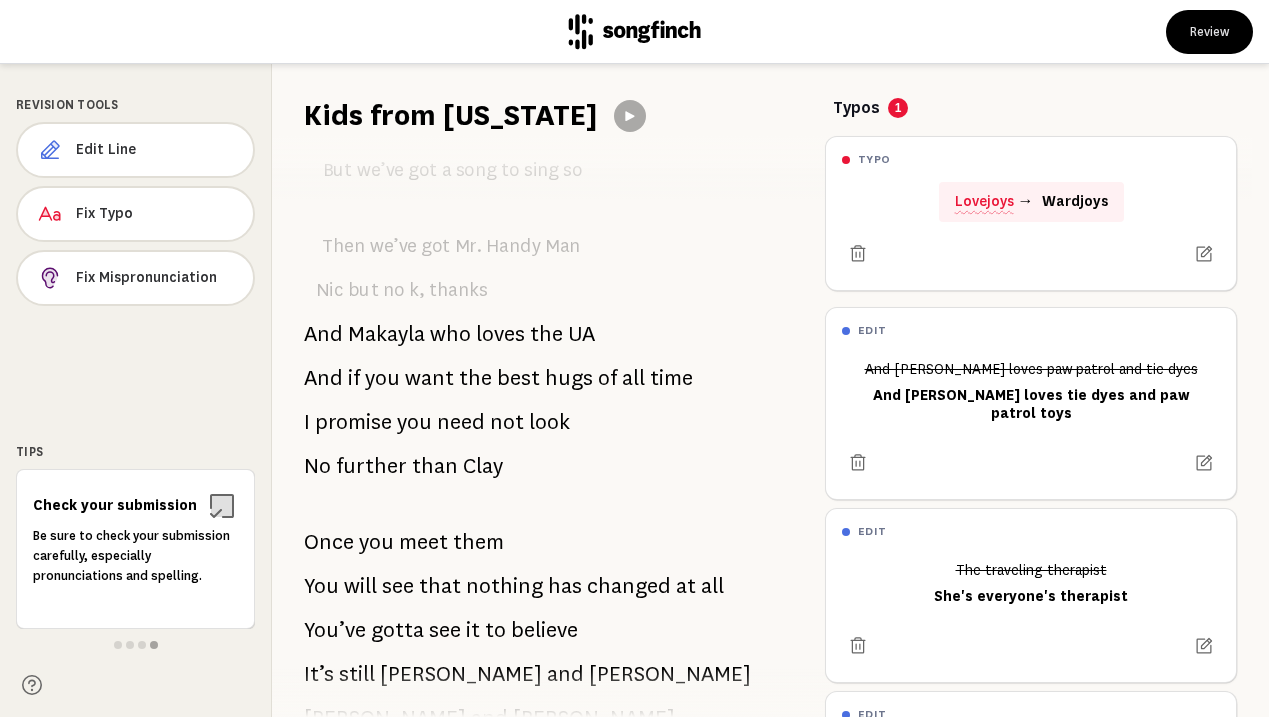 click on "has" at bounding box center (565, 586) 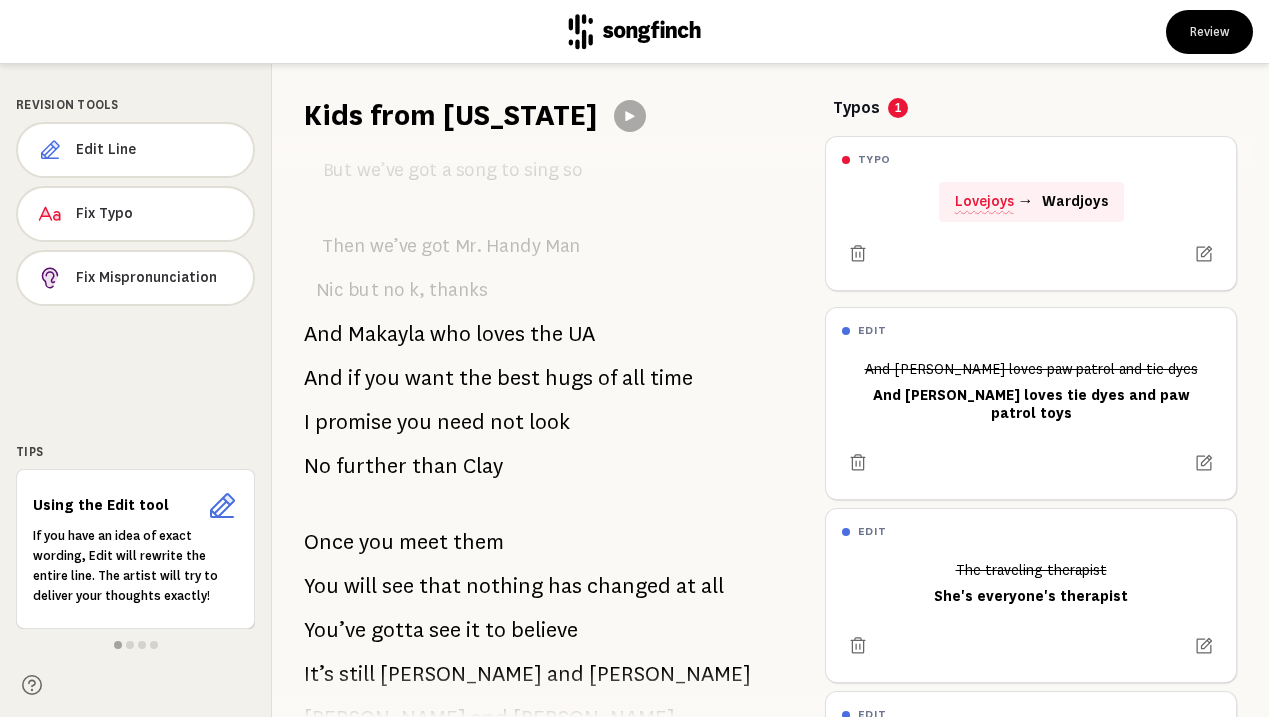 click on "believe" at bounding box center [544, 630] 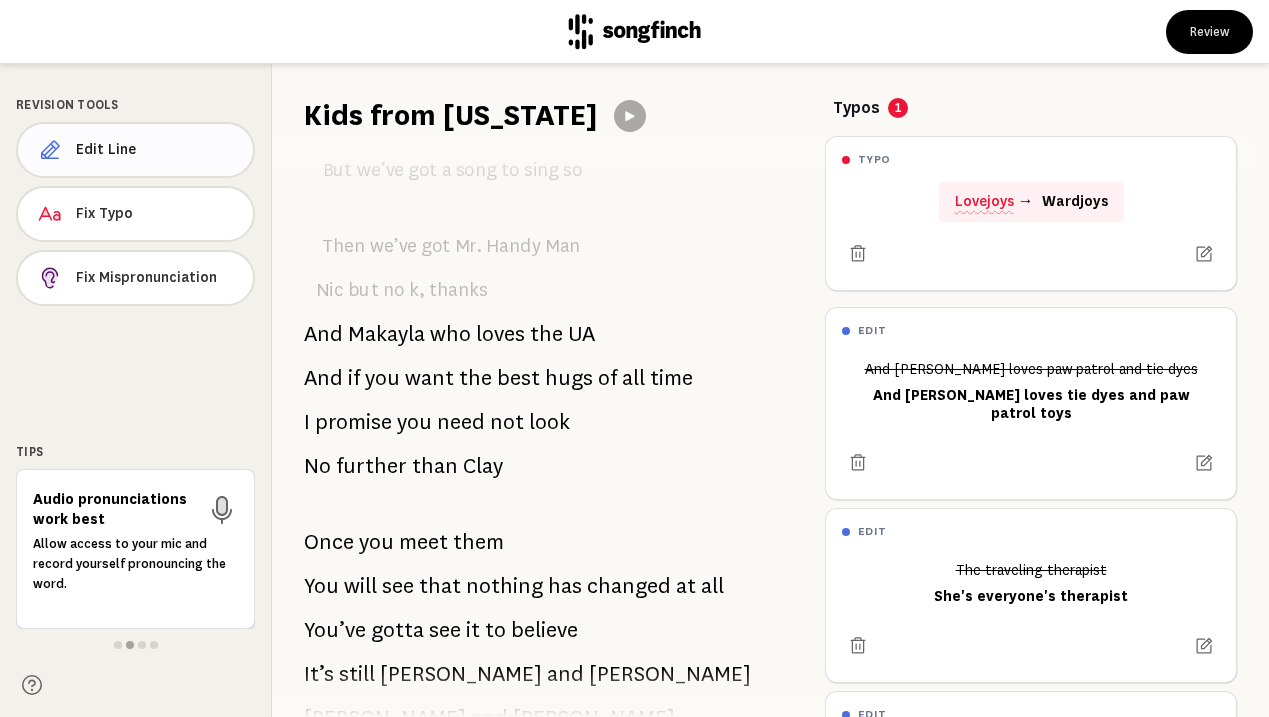 click on "Edit Line" at bounding box center [156, 150] 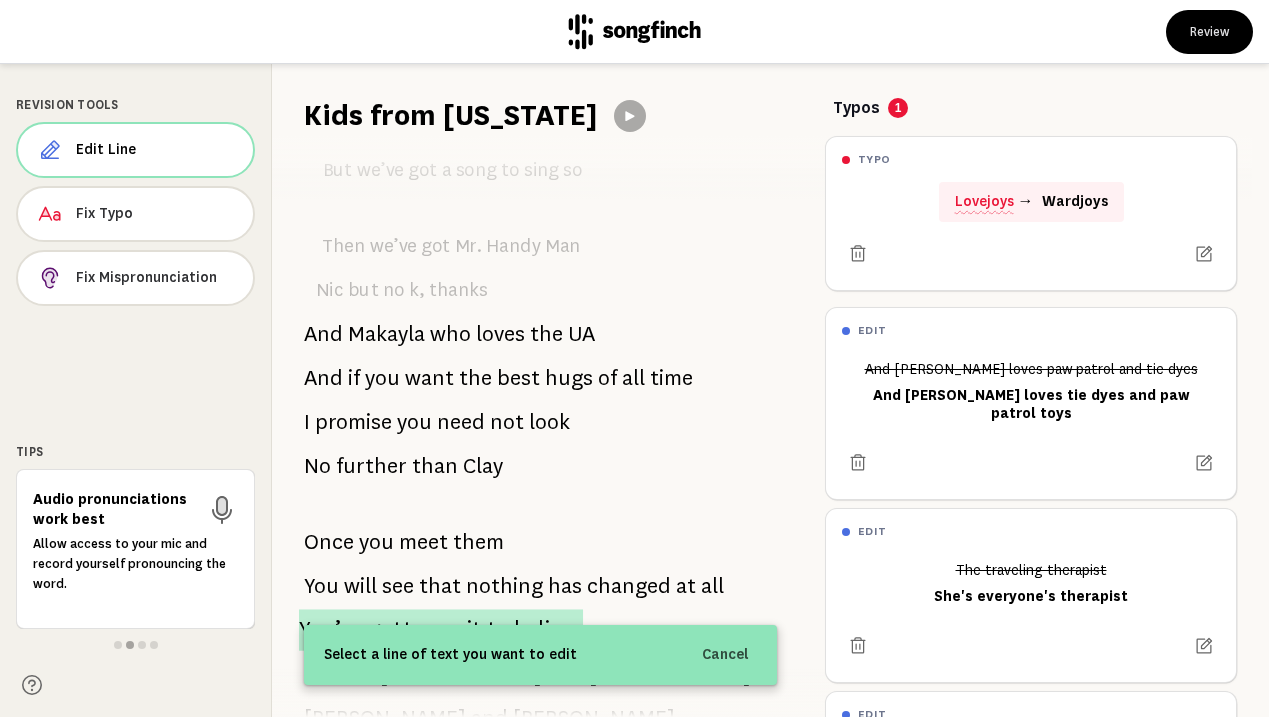 click on "gotta" at bounding box center [395, 629] 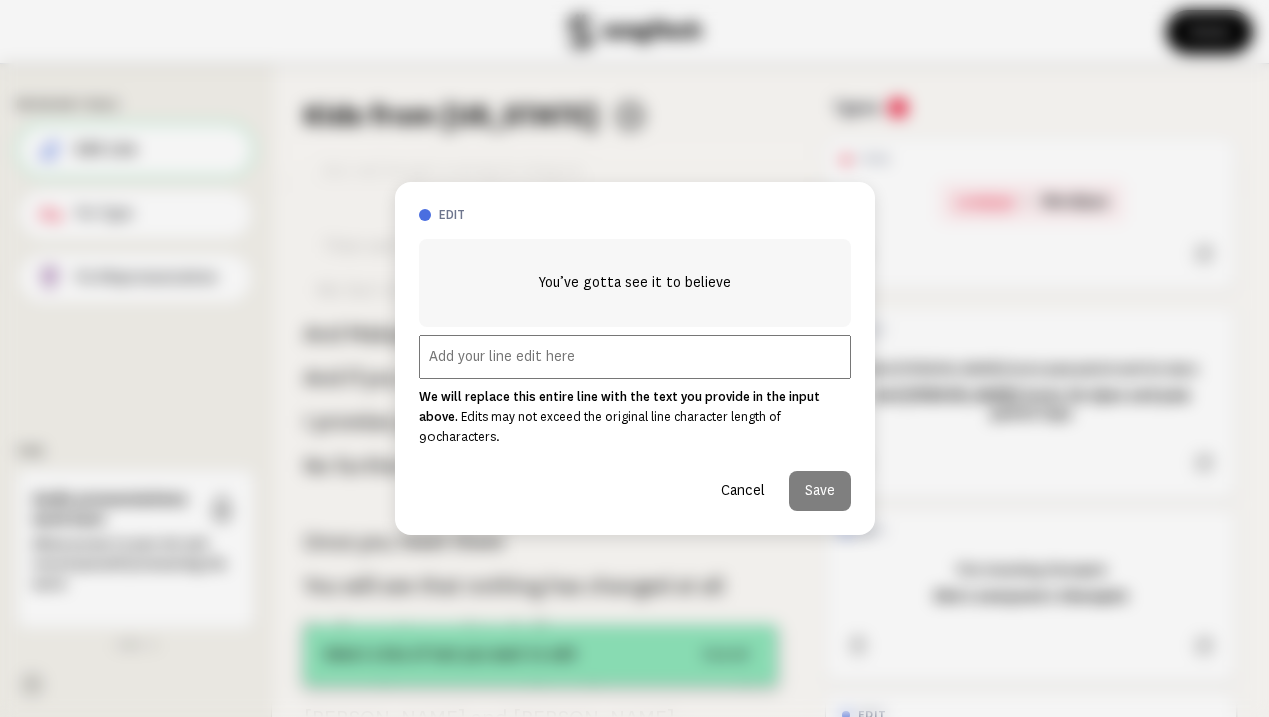 click at bounding box center [635, 357] 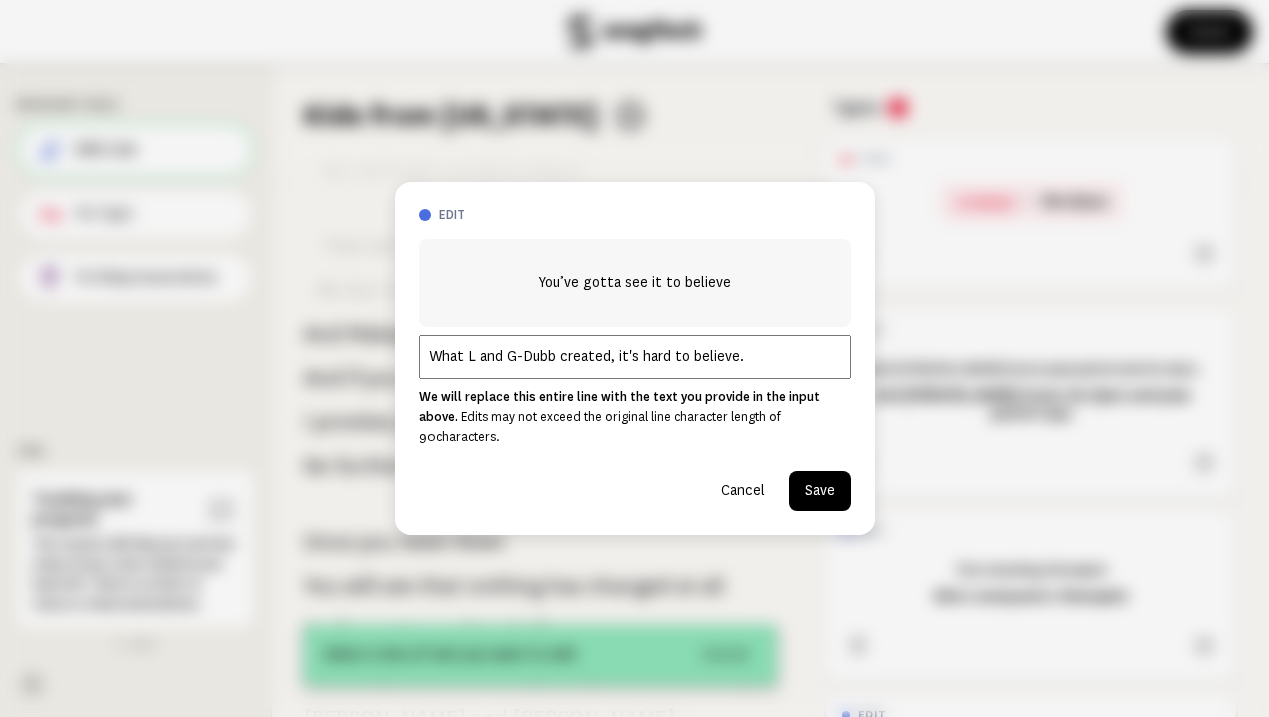 type on "What L and G-Dubb created, it's hard to believe." 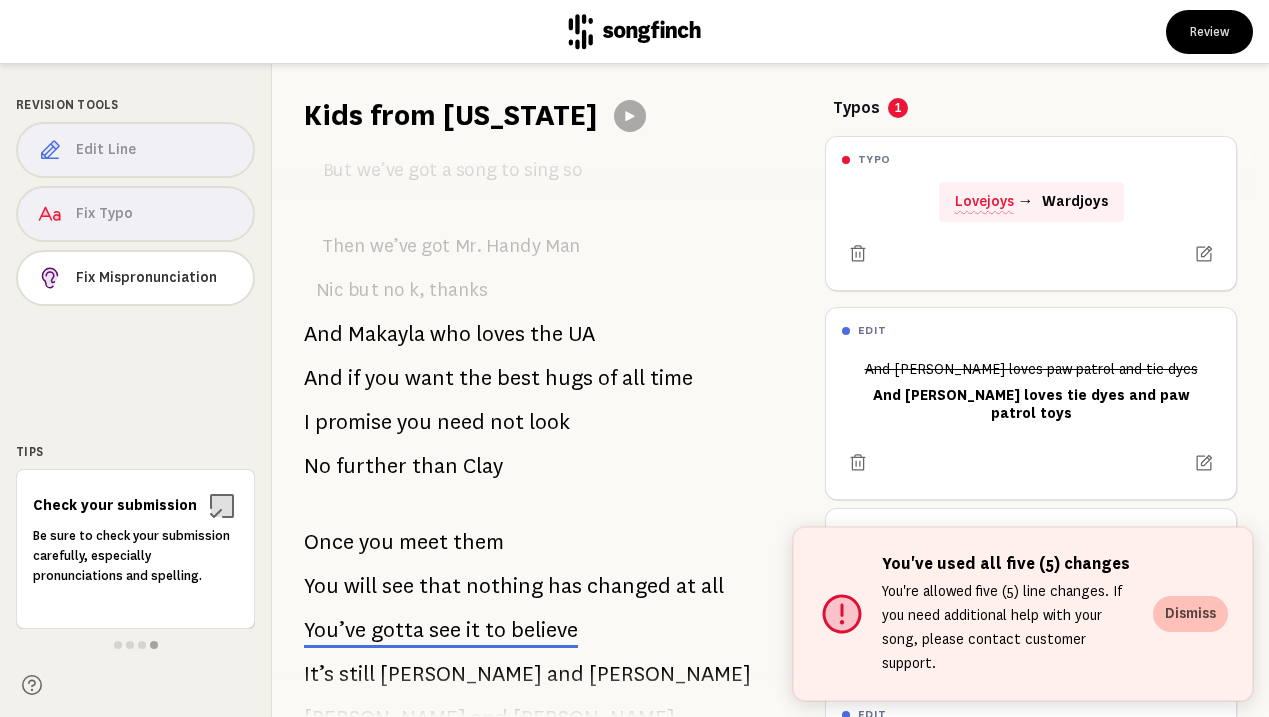 click on "Dismiss" at bounding box center [1190, 614] 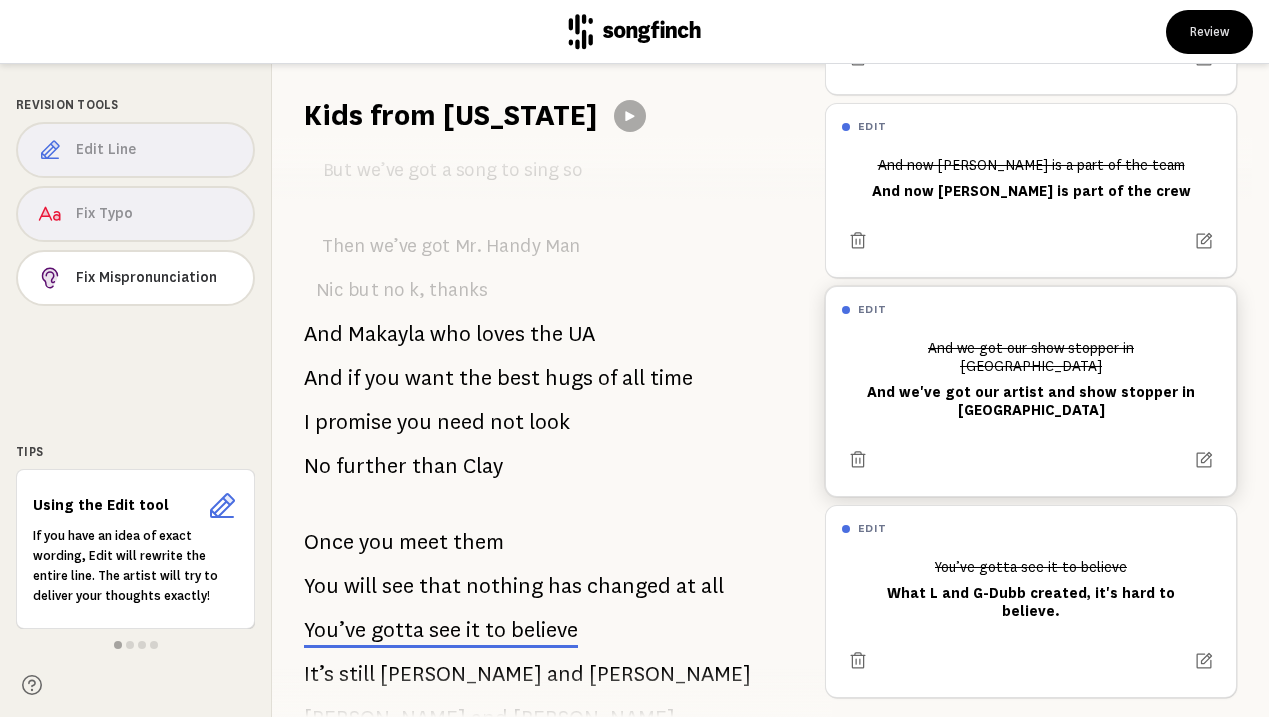 scroll, scrollTop: 589, scrollLeft: 0, axis: vertical 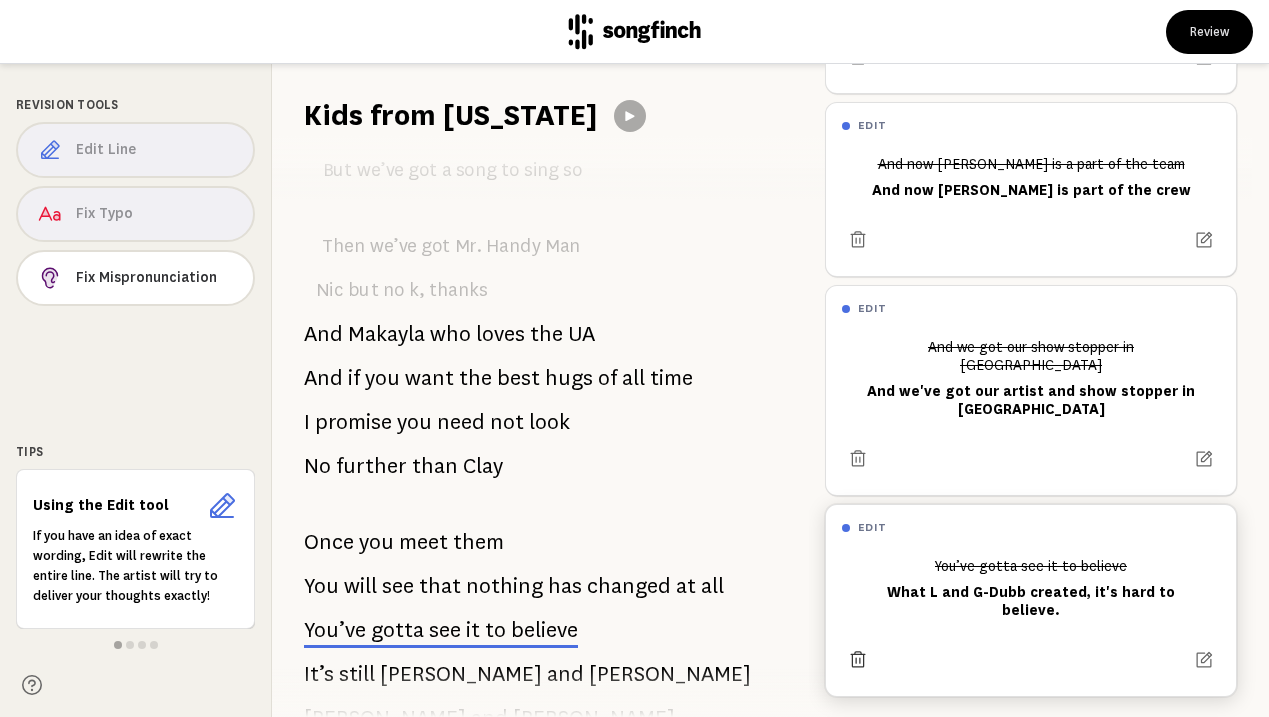 click 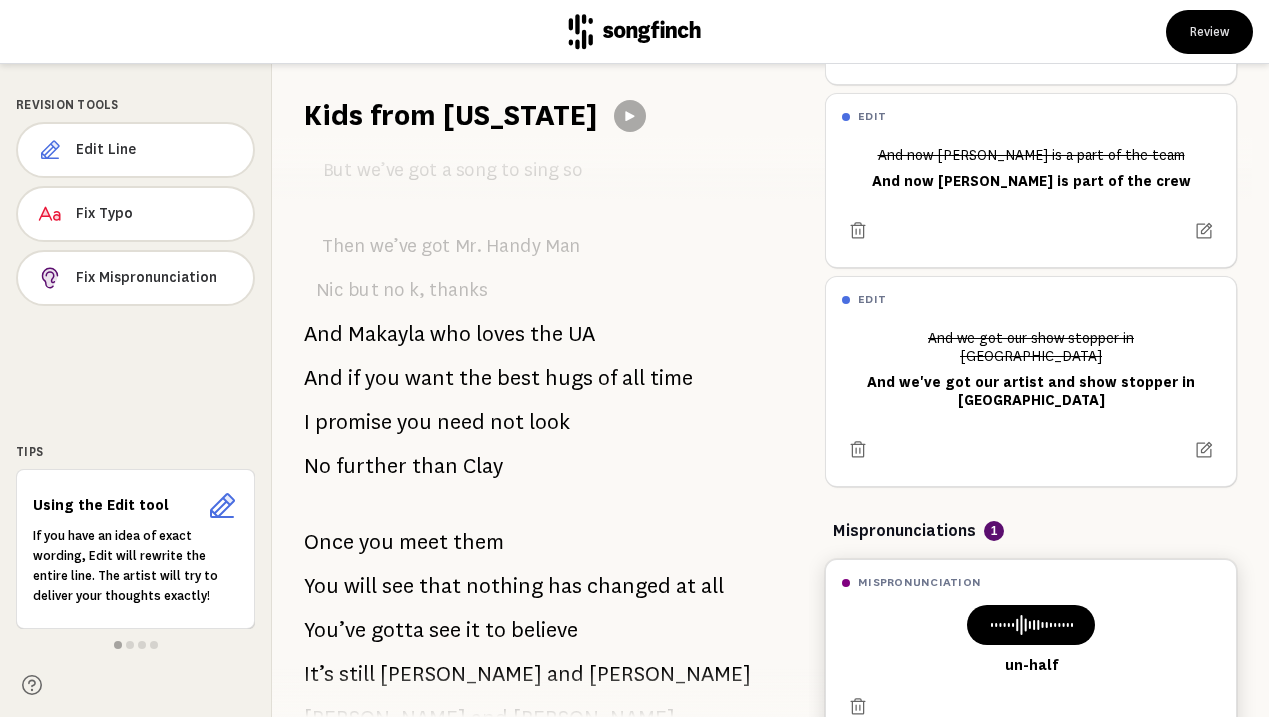 scroll, scrollTop: 597, scrollLeft: 0, axis: vertical 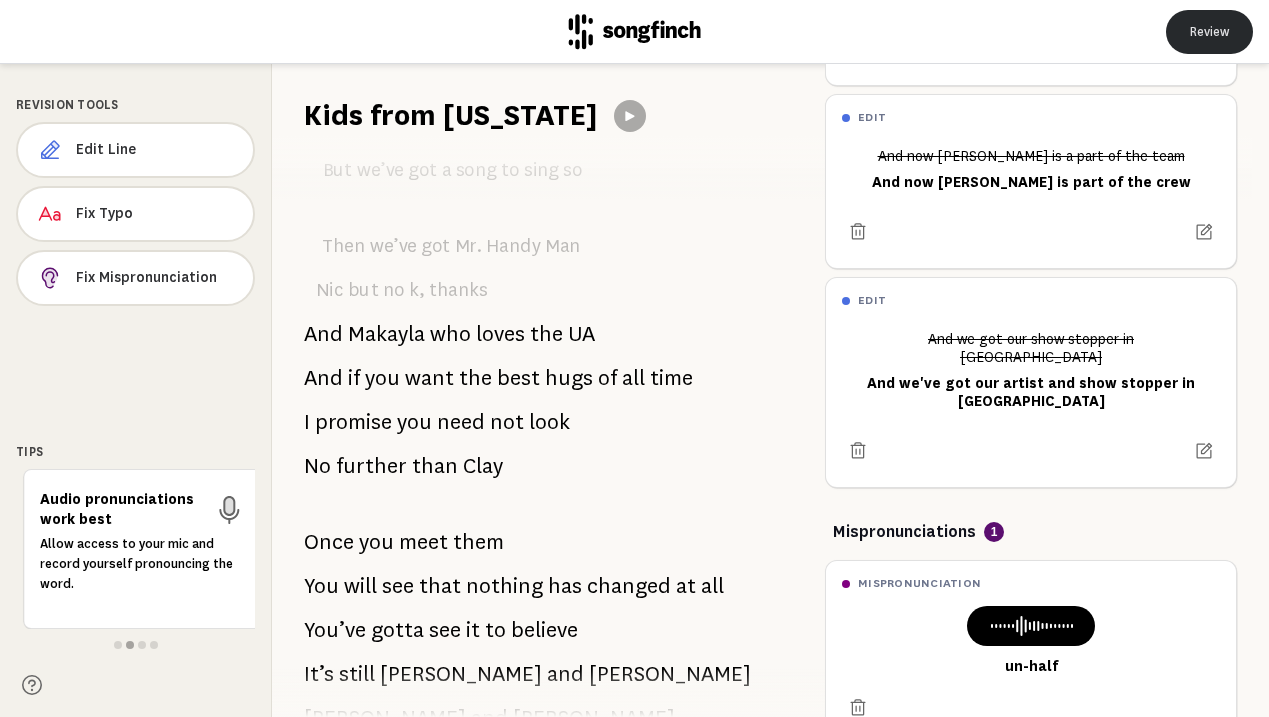 click on "Review" at bounding box center (1209, 32) 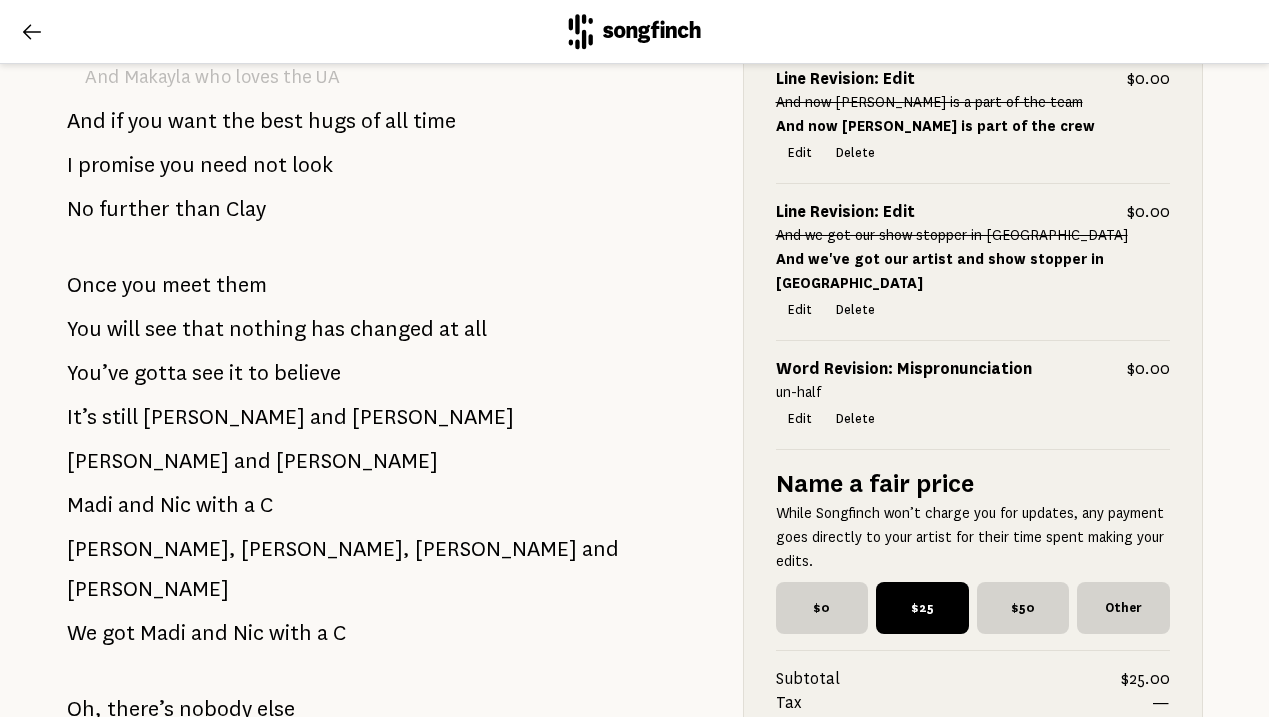 scroll, scrollTop: 3008, scrollLeft: 0, axis: vertical 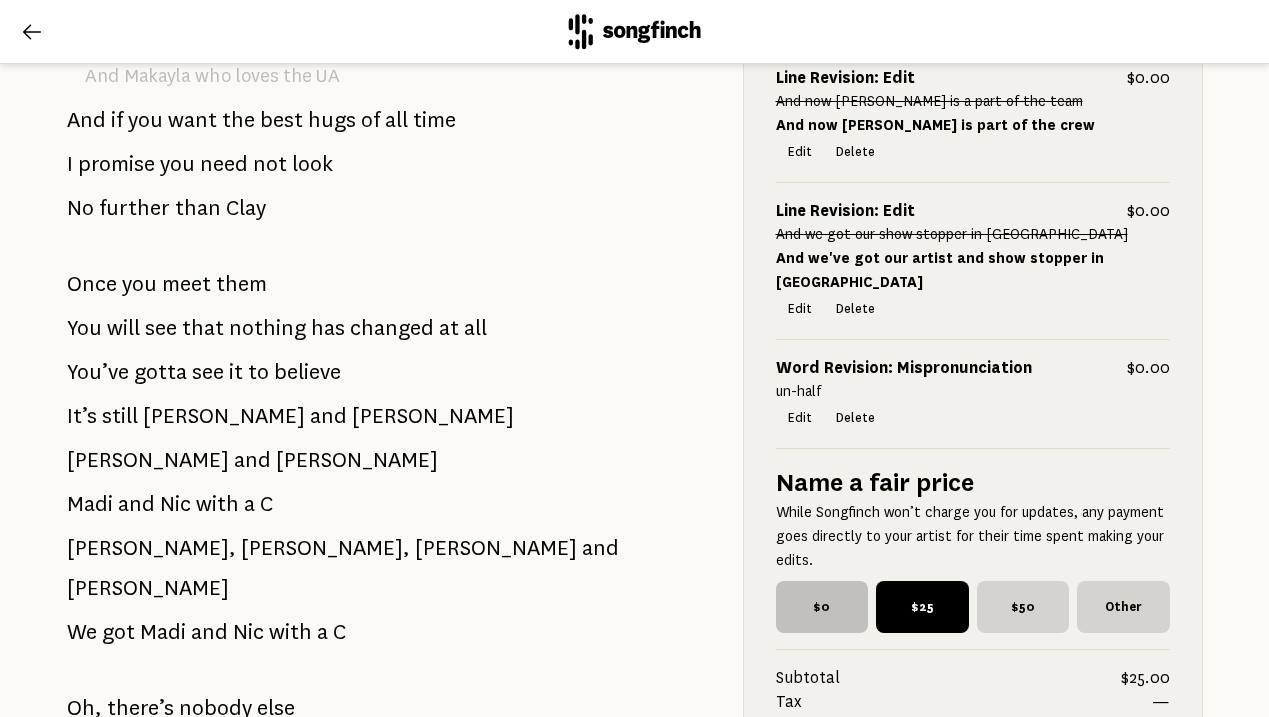 click on "$0" at bounding box center (822, 607) 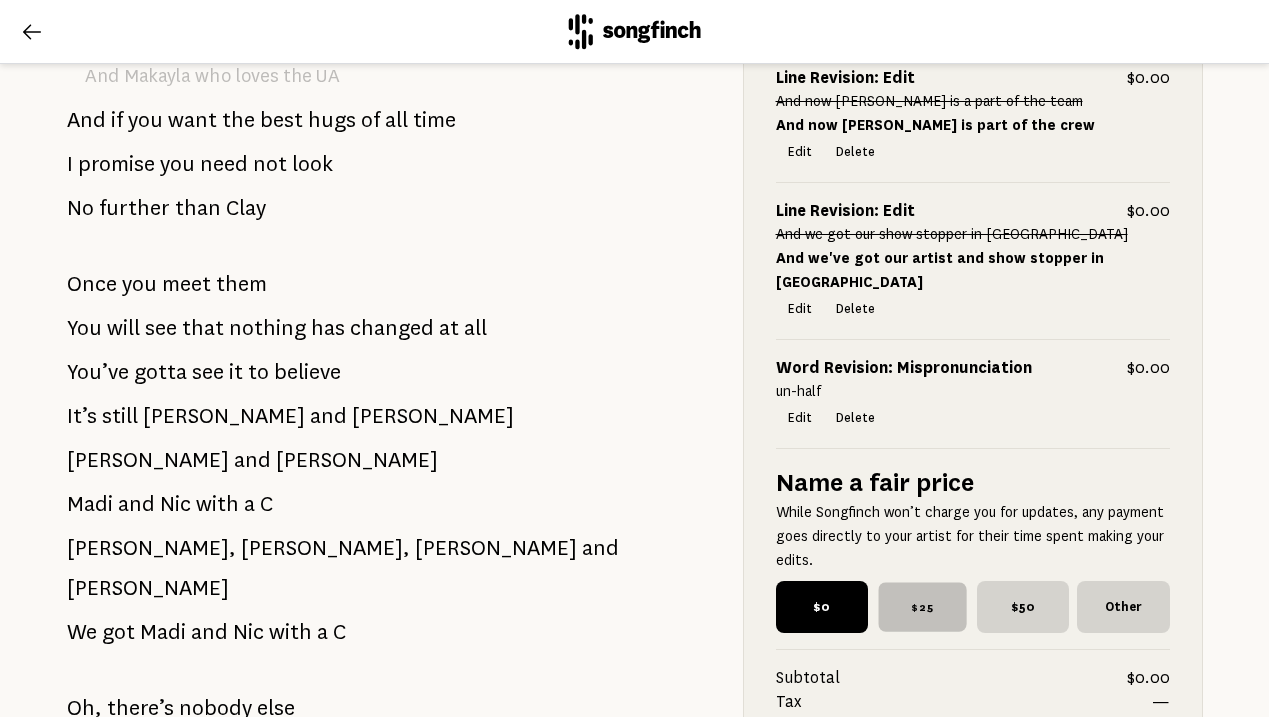 click on "$25" at bounding box center (922, 606) 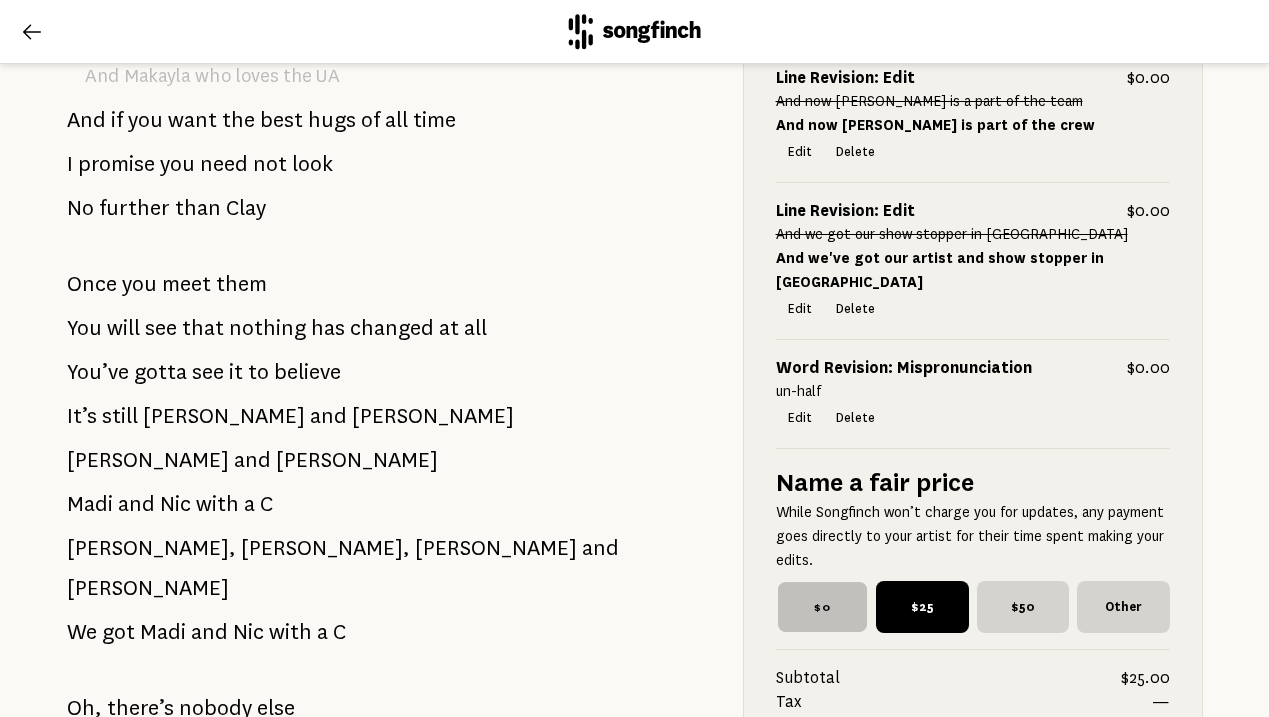 click on "$0" at bounding box center [821, 607] 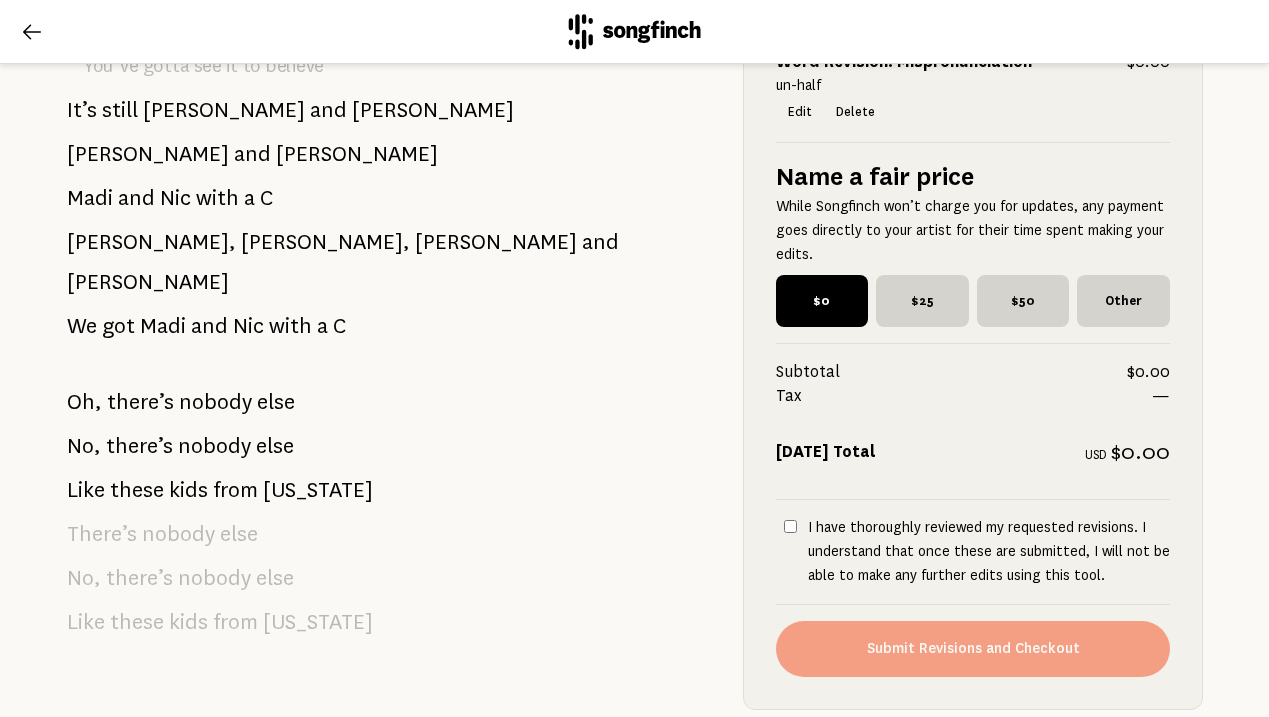 scroll, scrollTop: 3319, scrollLeft: 0, axis: vertical 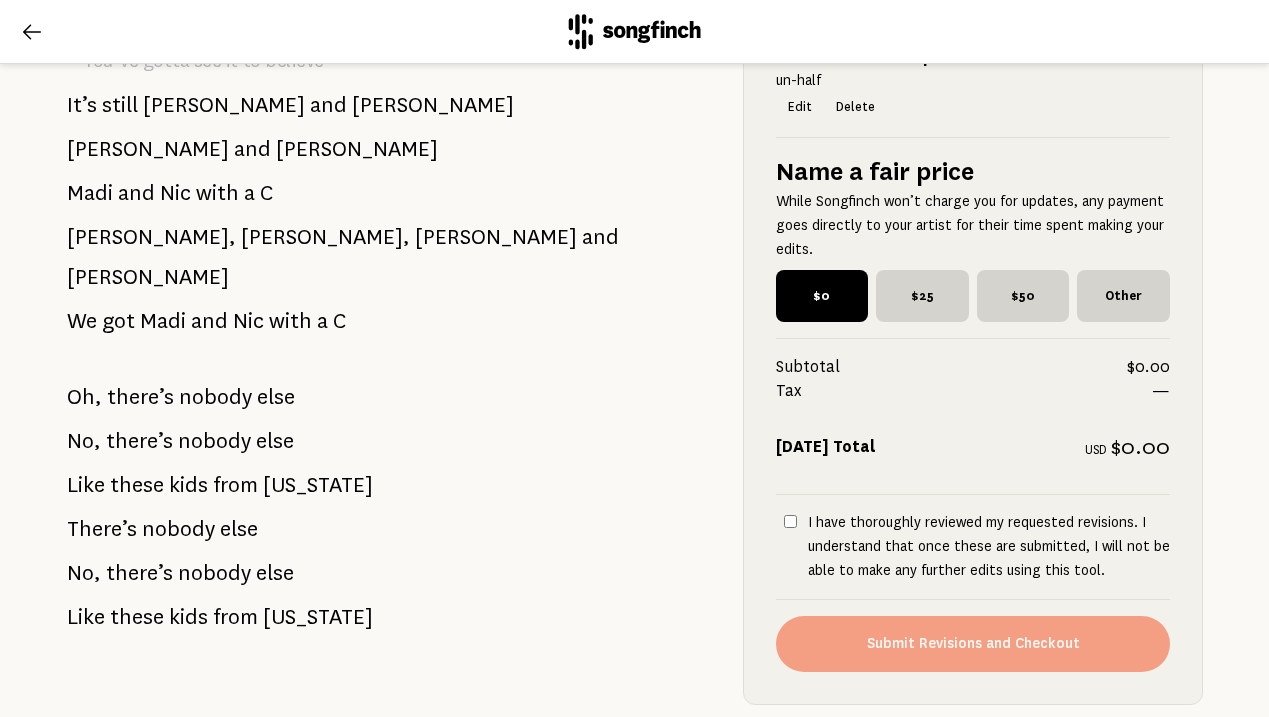 click on "I have thoroughly reviewed my requested revisions. I understand that once these are submitted, I will not be able to make any further edits using this tool." at bounding box center (790, 521) 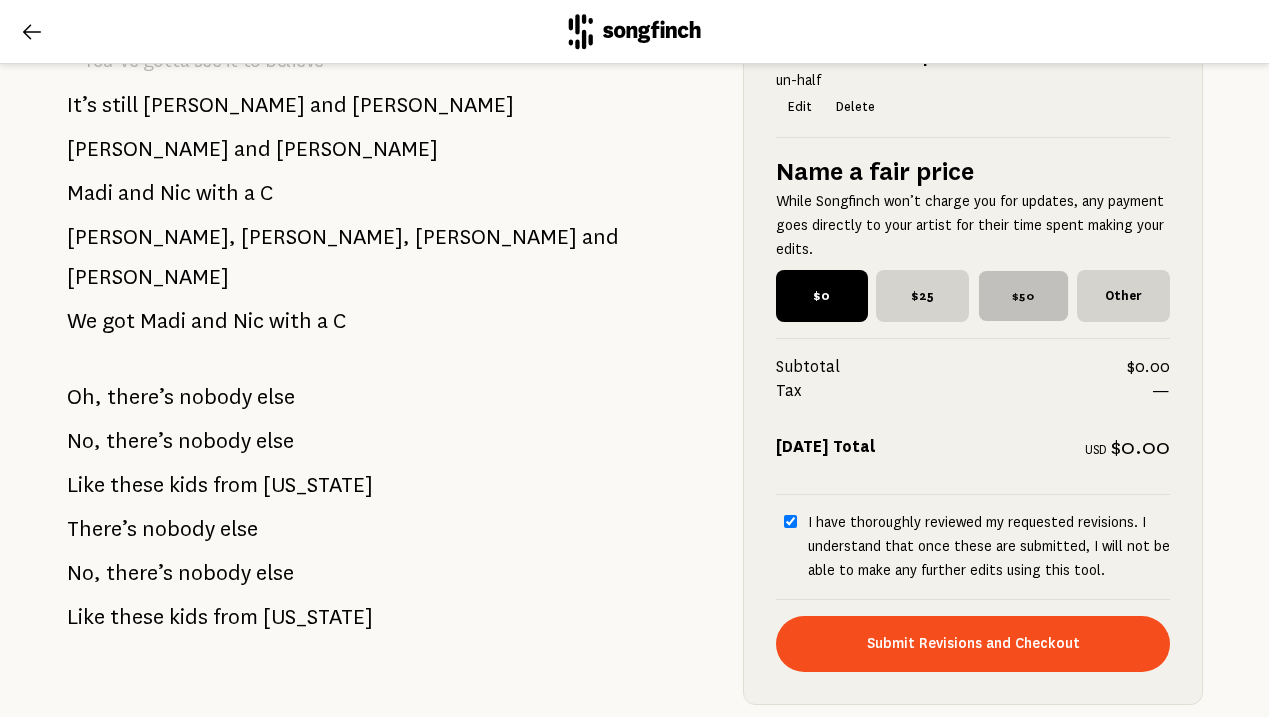 click on "$50" at bounding box center (1022, 296) 